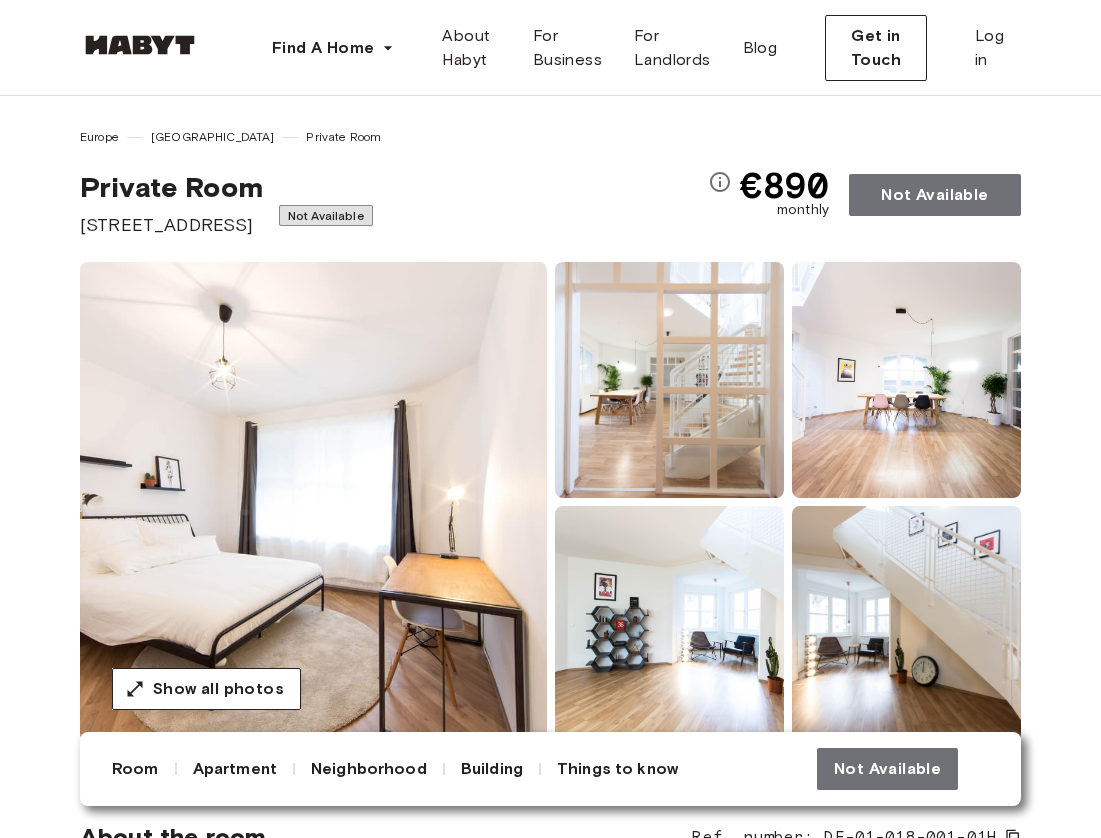 scroll, scrollTop: 1427, scrollLeft: 0, axis: vertical 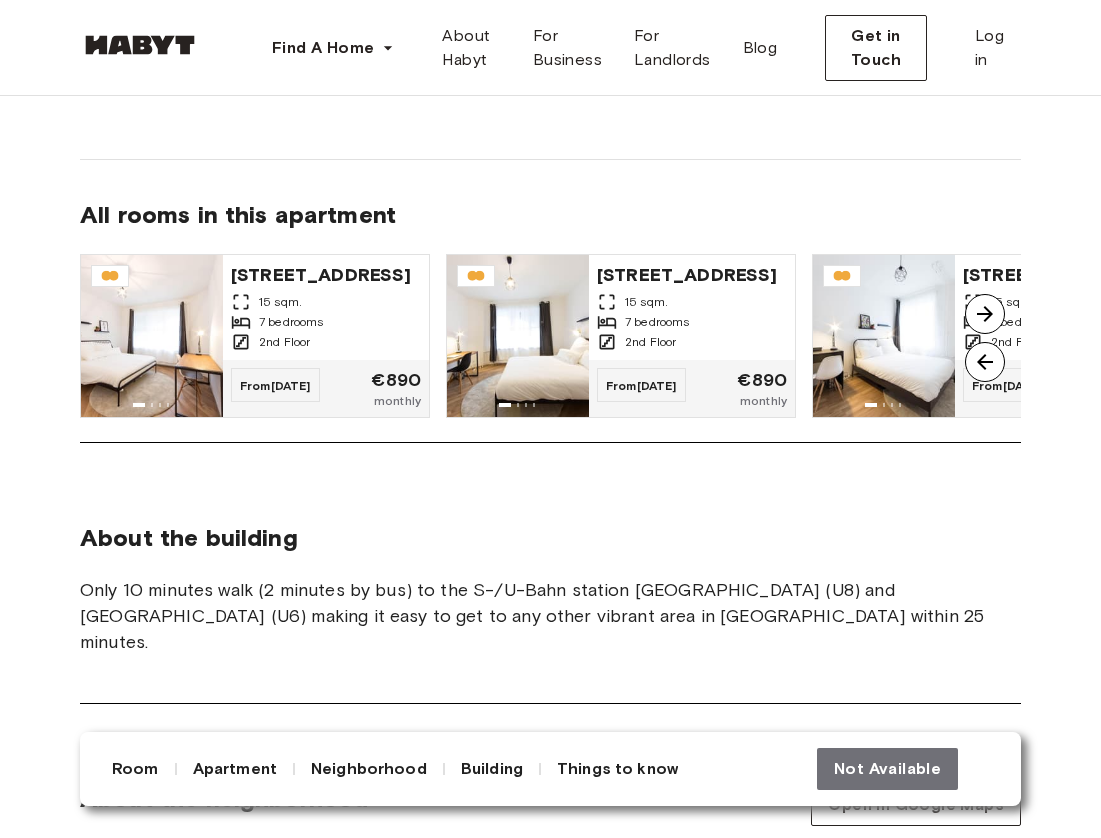 click at bounding box center (985, 314) 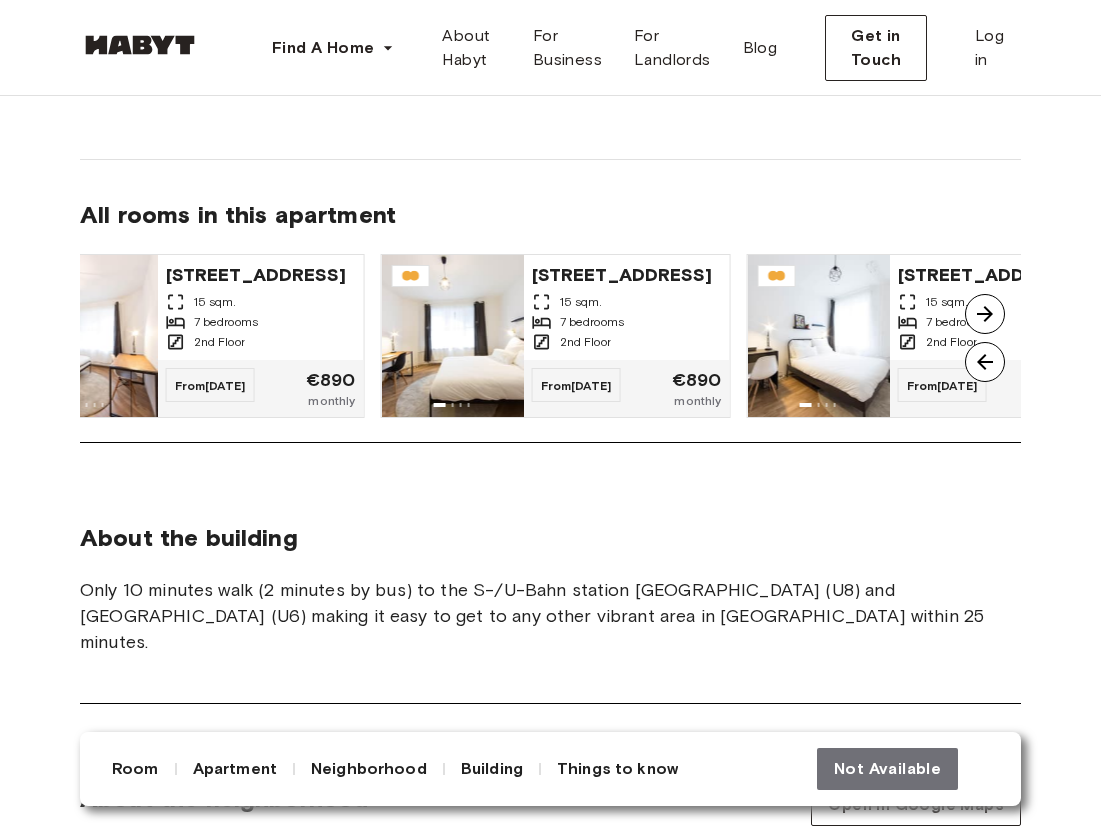 click at bounding box center [985, 314] 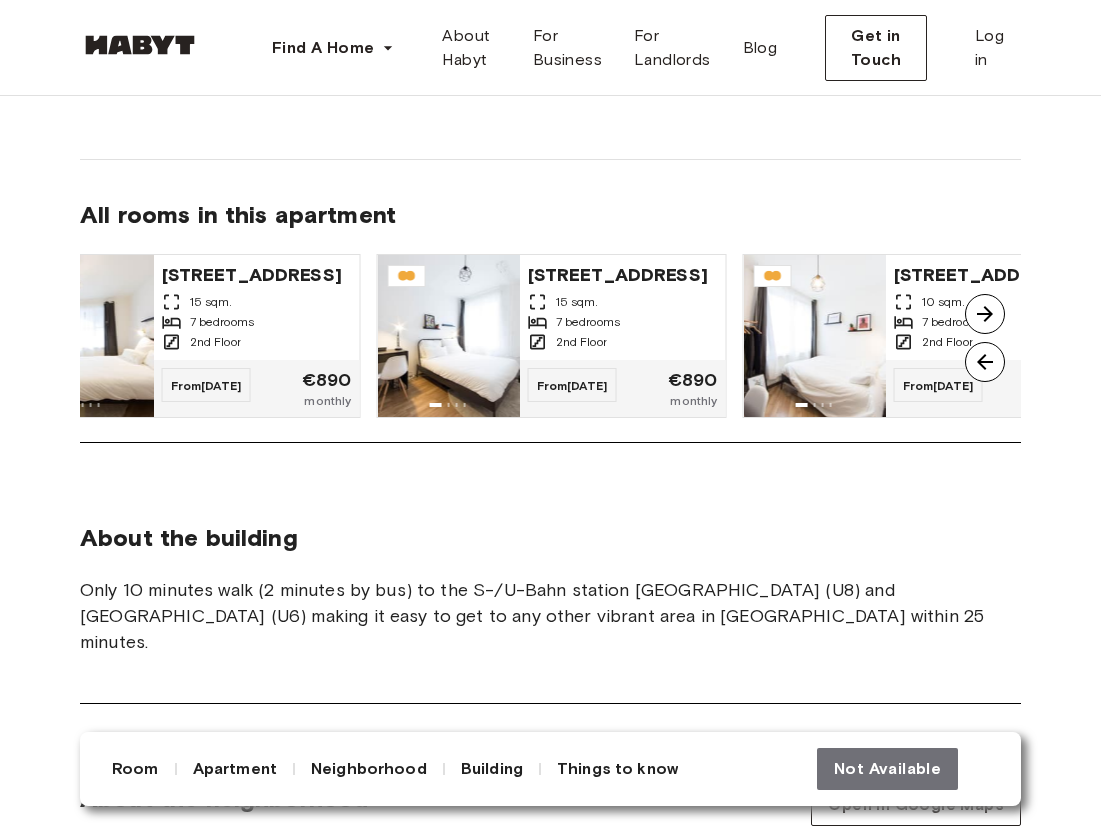 click at bounding box center (985, 314) 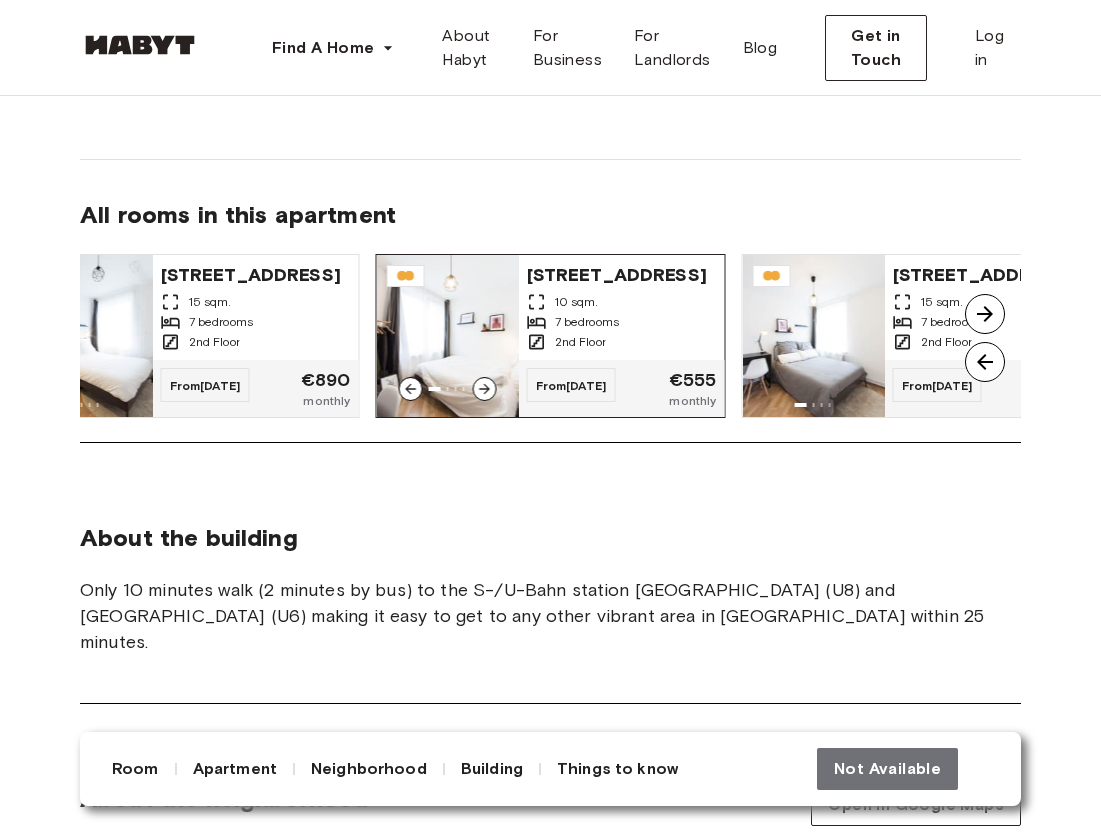 click on "7 bedrooms" at bounding box center (622, 322) 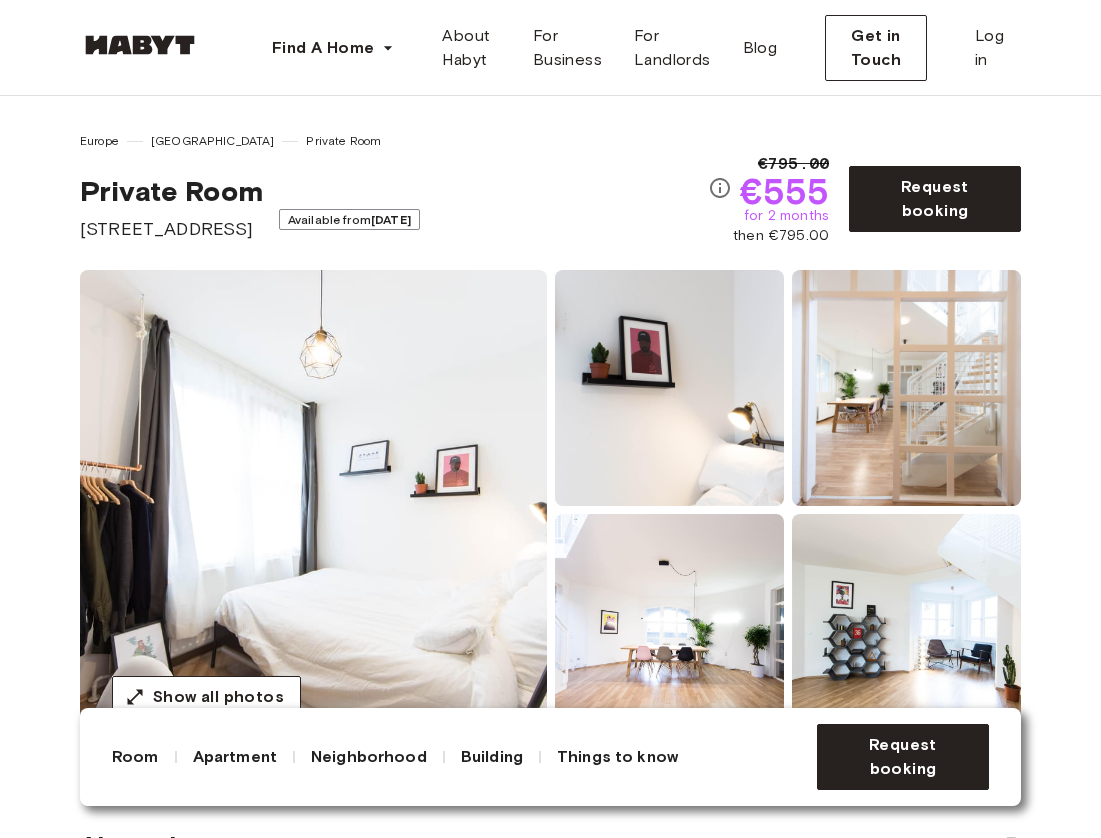 scroll, scrollTop: 0, scrollLeft: 0, axis: both 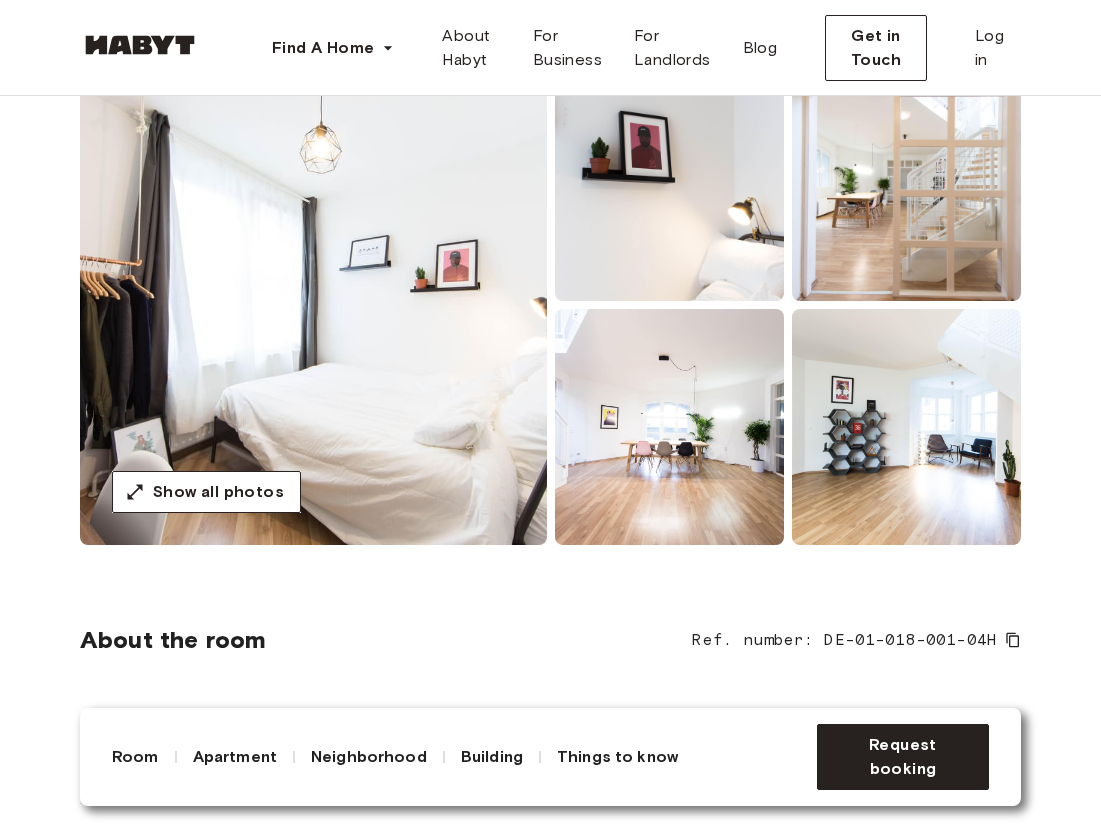 click at bounding box center (313, 305) 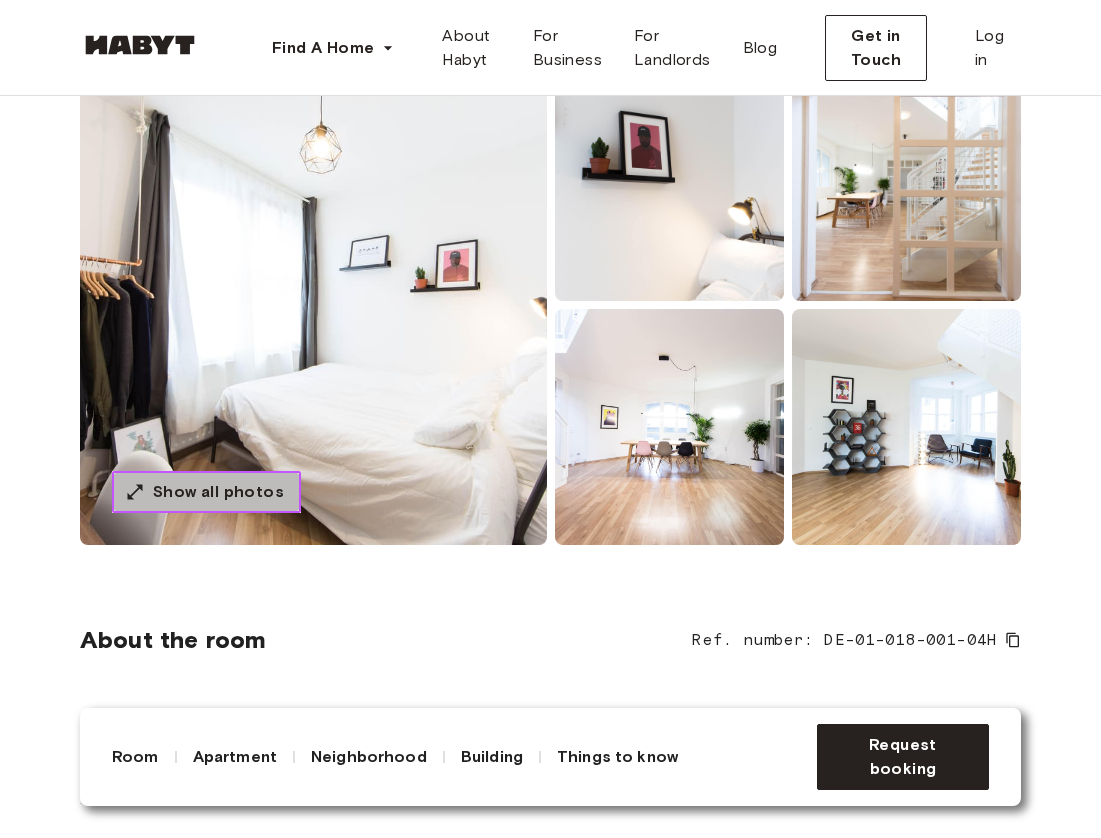 click on "Show all photos" at bounding box center (206, 492) 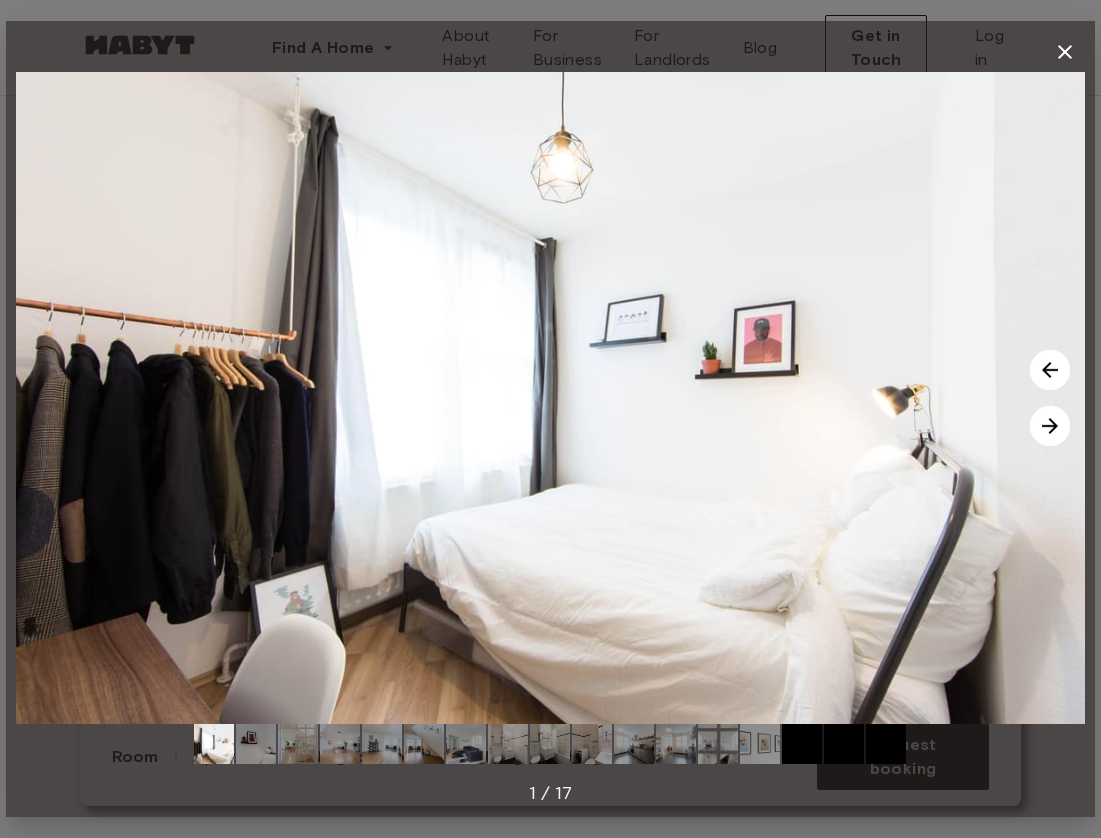 click at bounding box center (1050, 426) 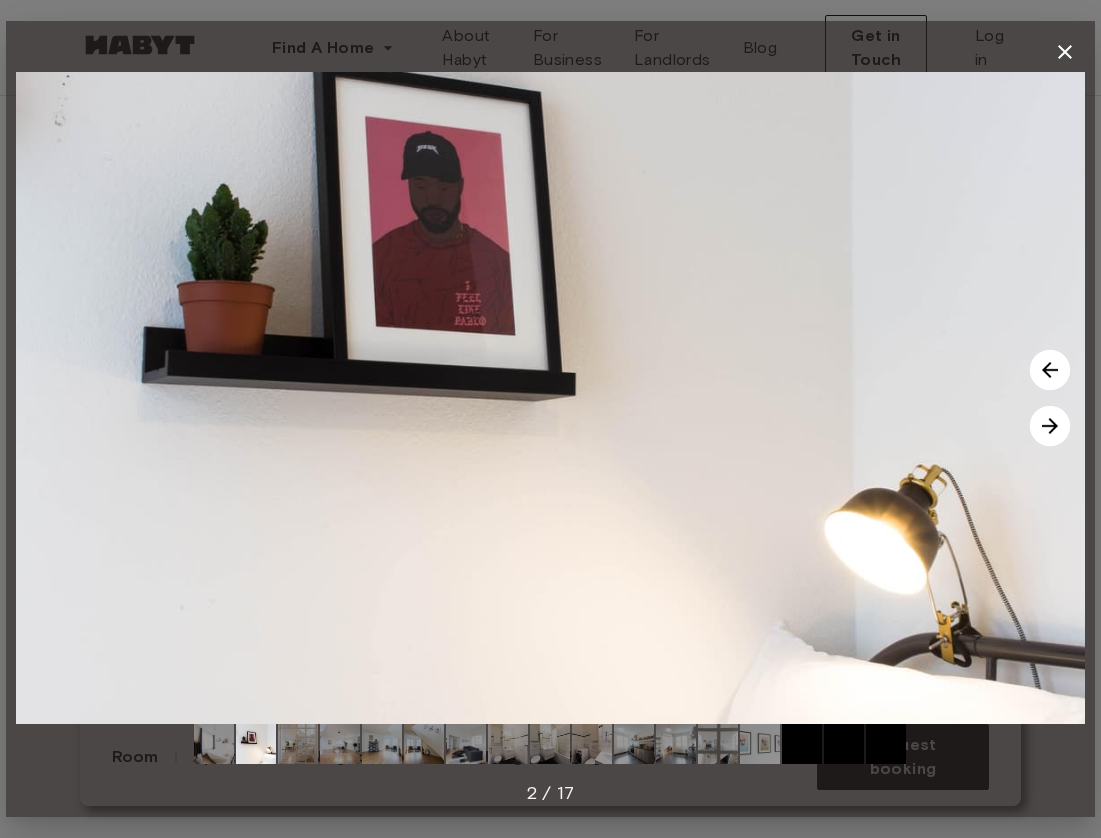 click at bounding box center [1050, 426] 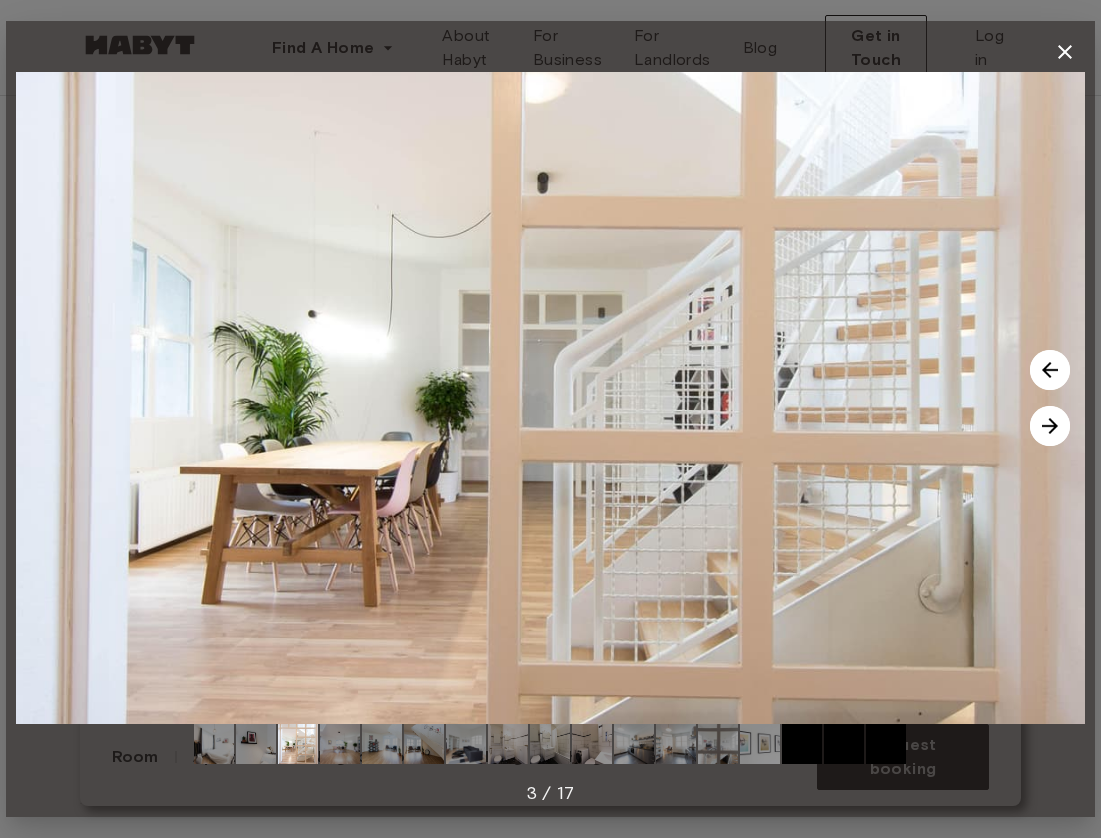 click at bounding box center [1050, 426] 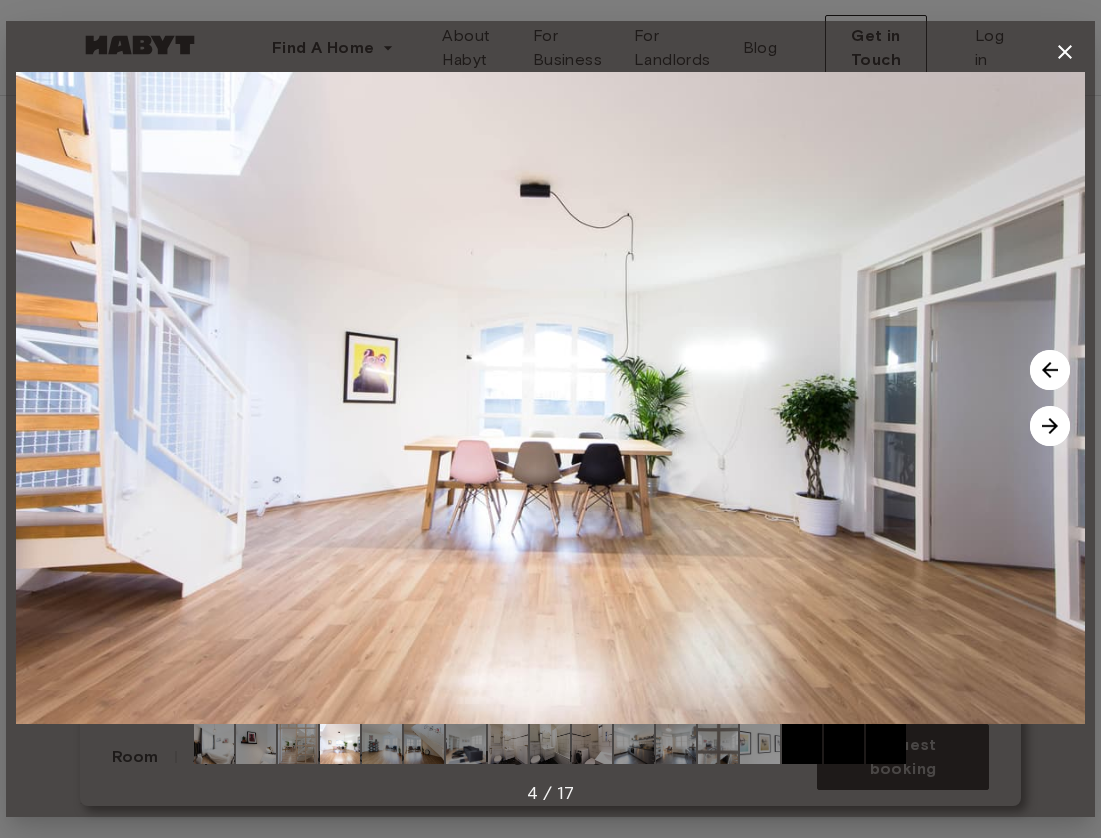click at bounding box center [1050, 426] 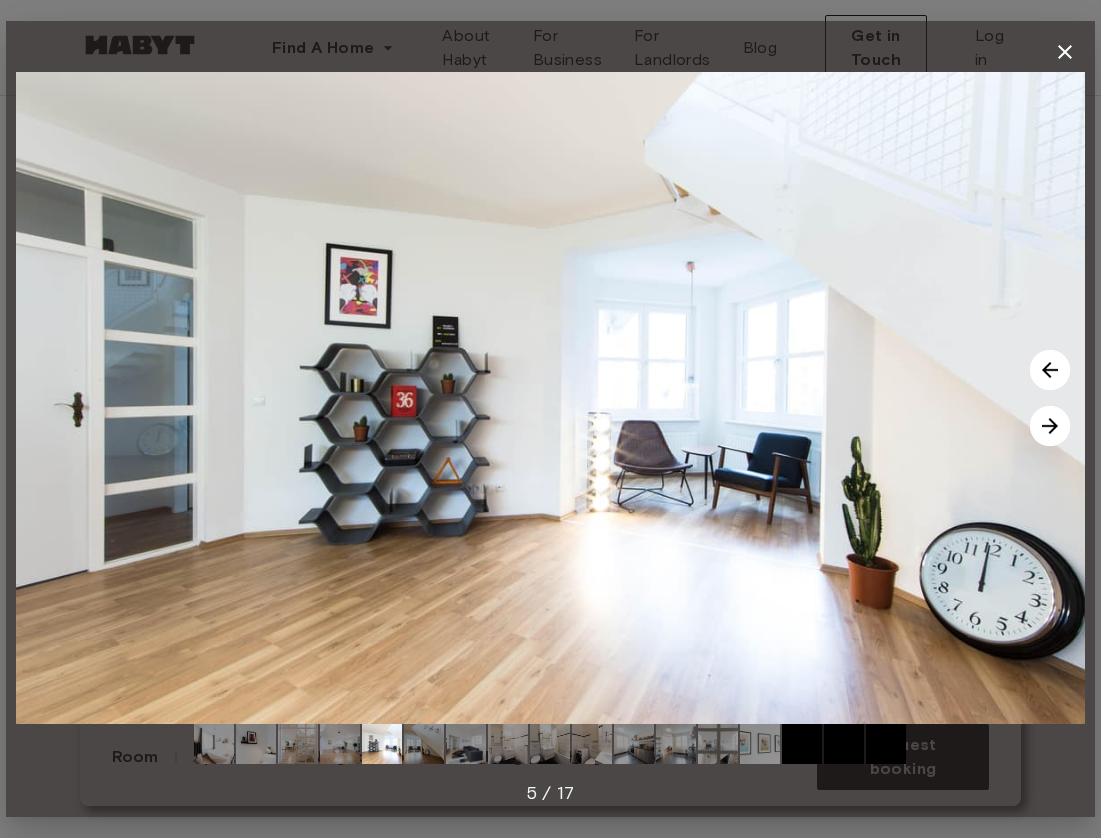 click at bounding box center [1050, 426] 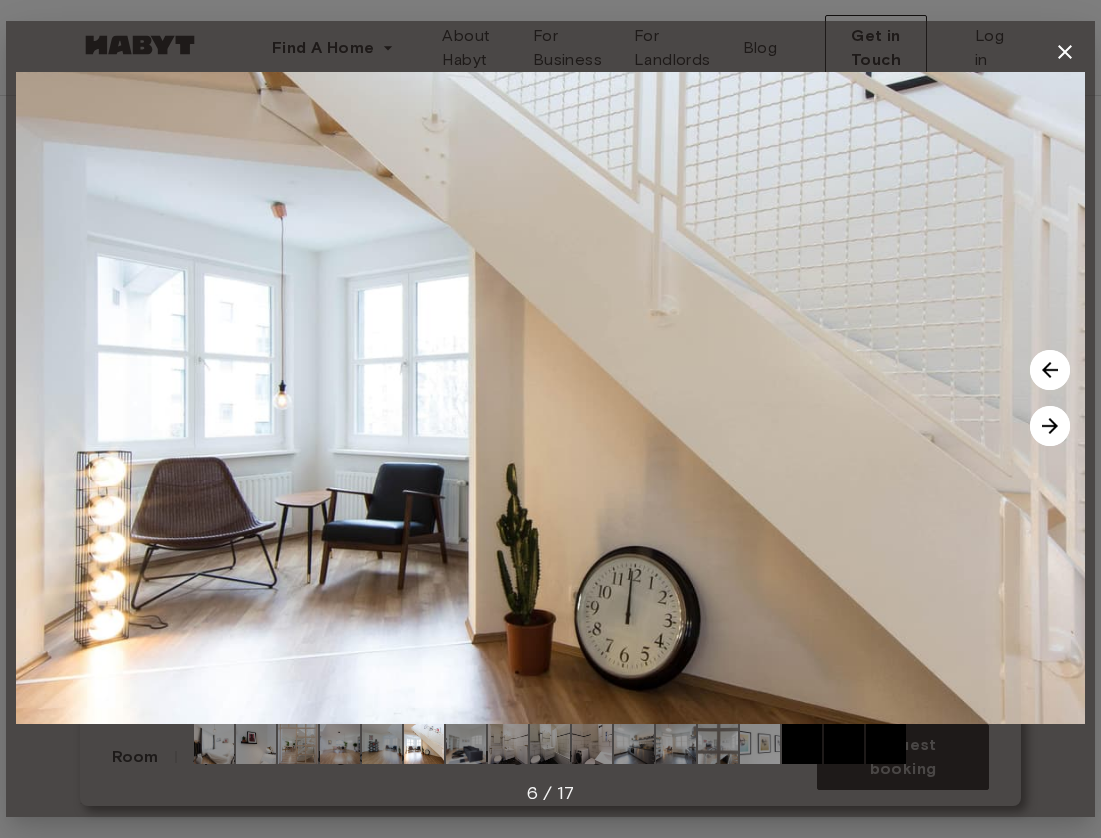 click at bounding box center (1050, 426) 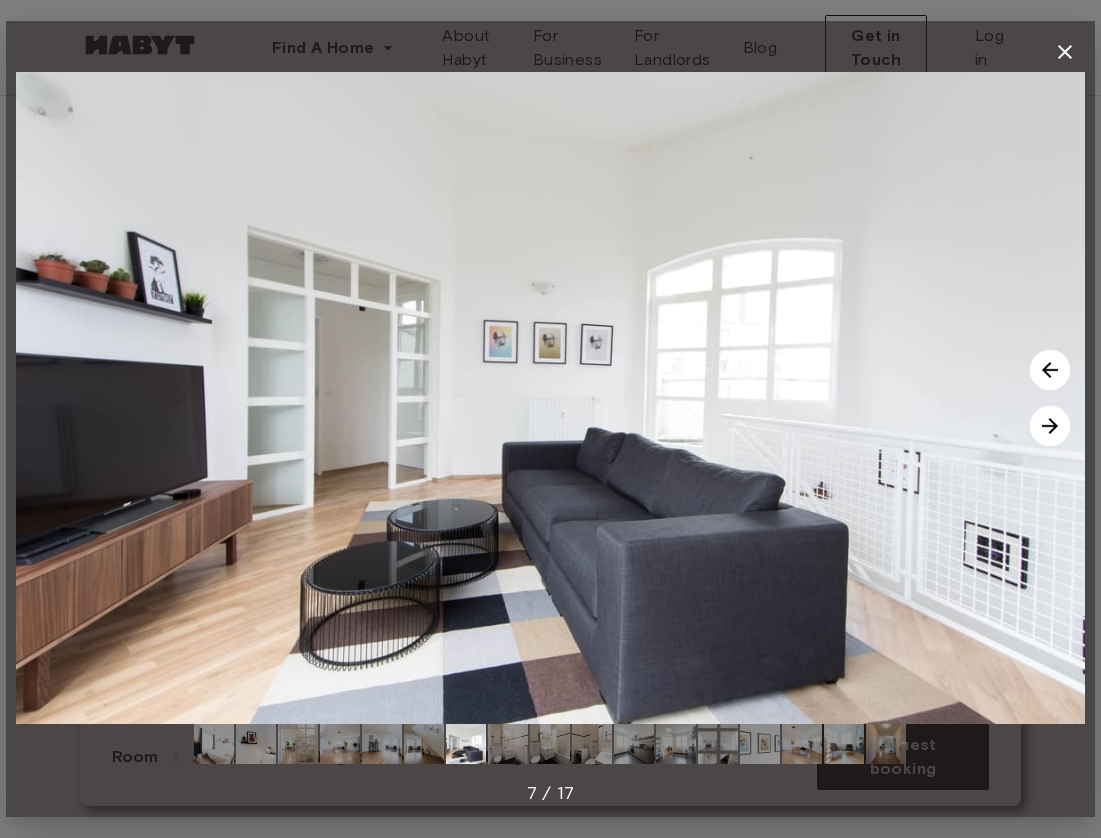 click at bounding box center [550, 398] 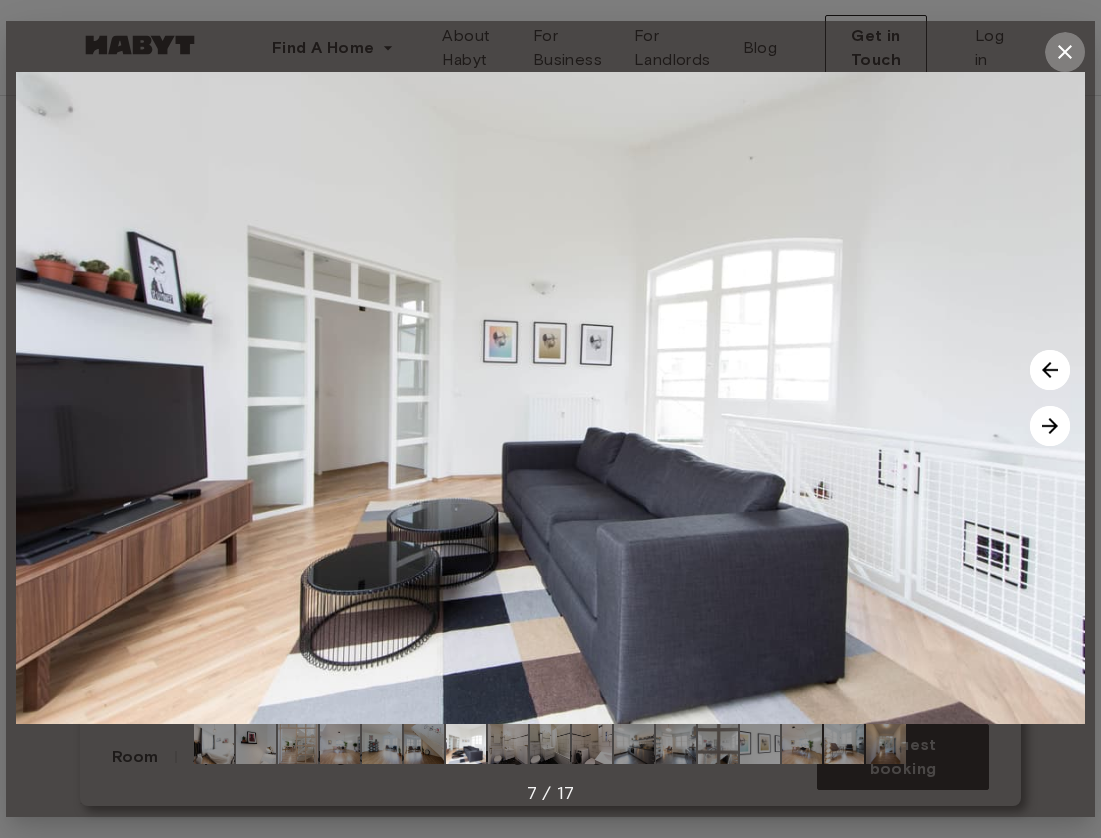 click 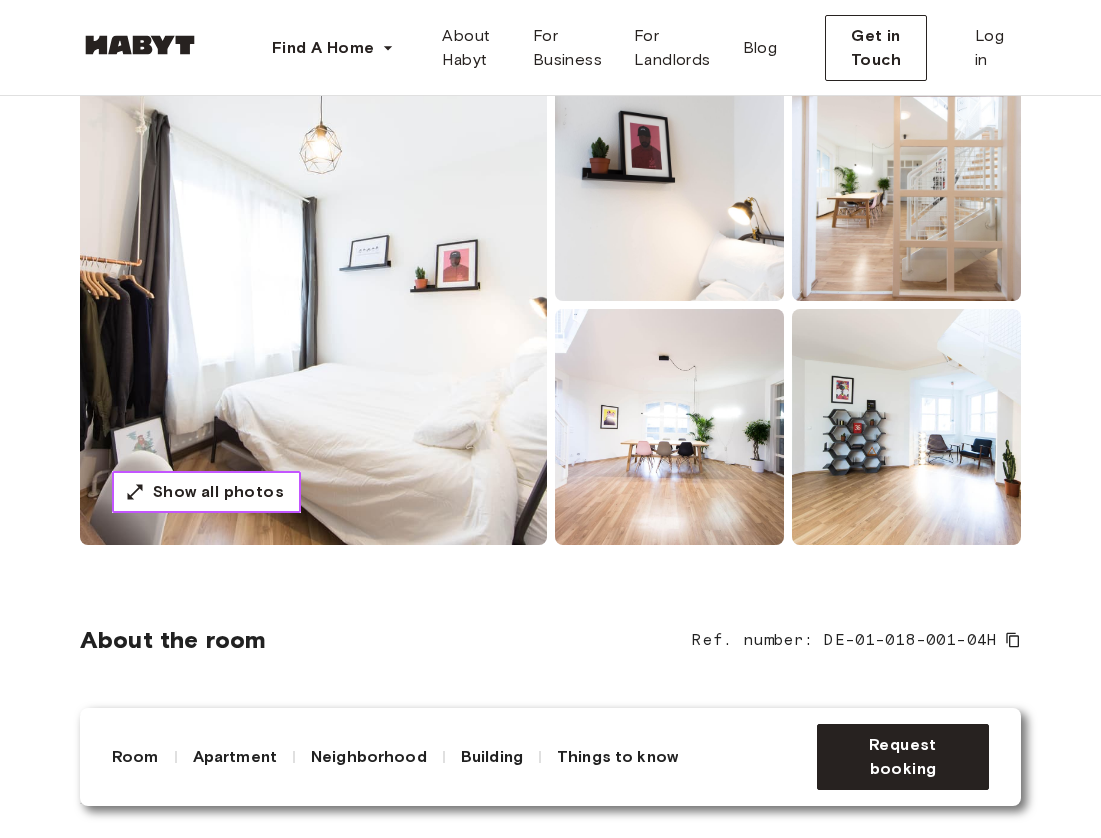 scroll, scrollTop: 0, scrollLeft: 0, axis: both 